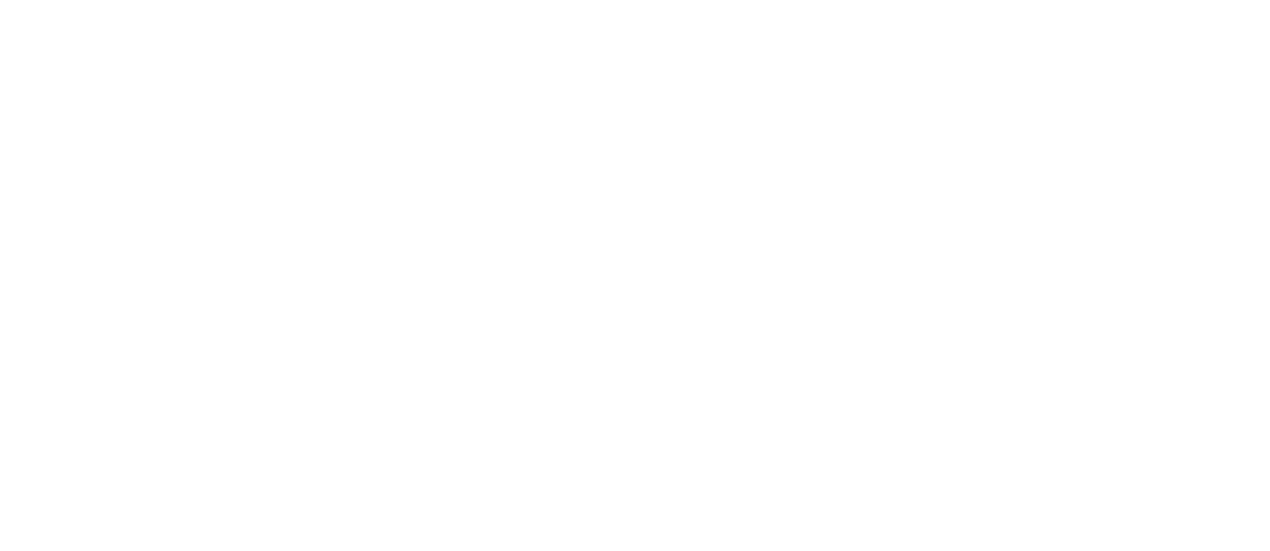 scroll, scrollTop: 0, scrollLeft: 0, axis: both 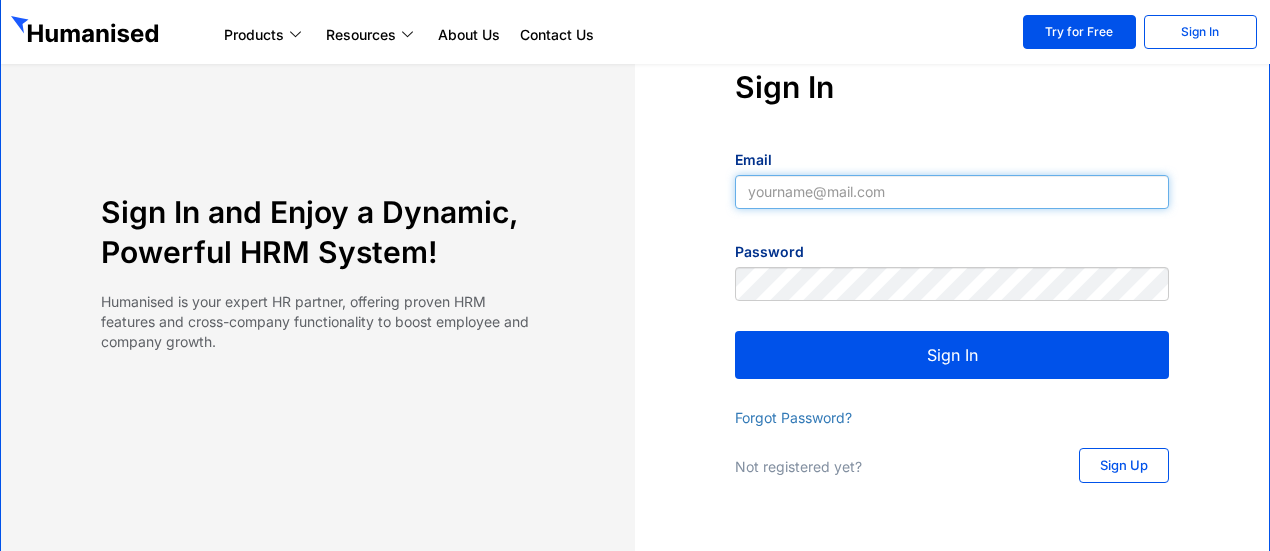 click on "Email" at bounding box center [952, 192] 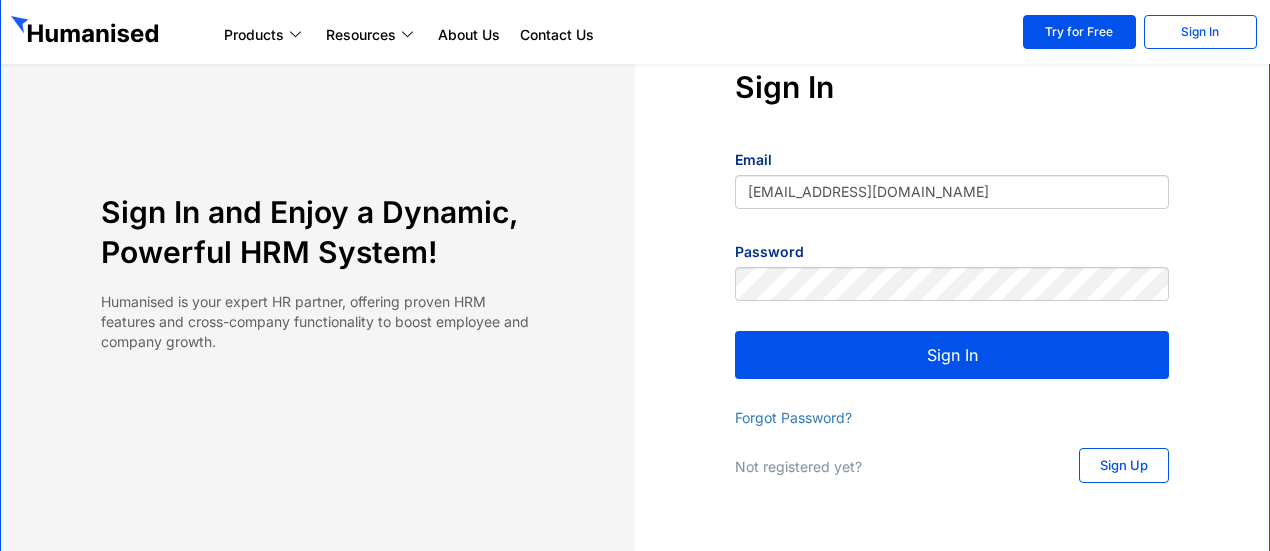 click on "Sign In" at bounding box center [952, 355] 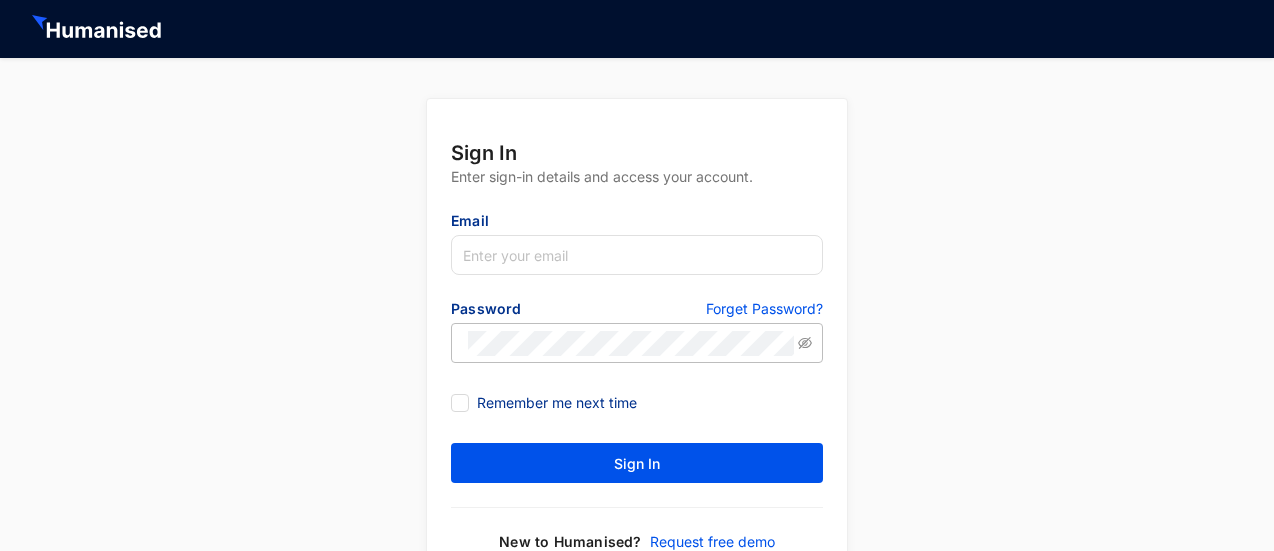 scroll, scrollTop: 0, scrollLeft: 0, axis: both 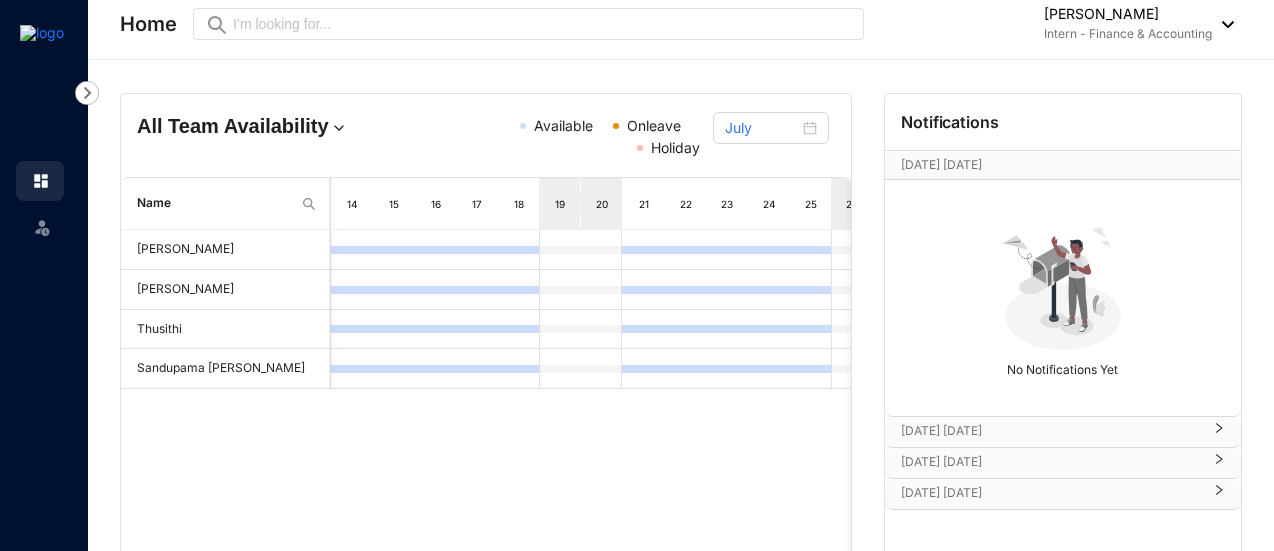 click on "Aug 4th Monday" at bounding box center (1051, 431) 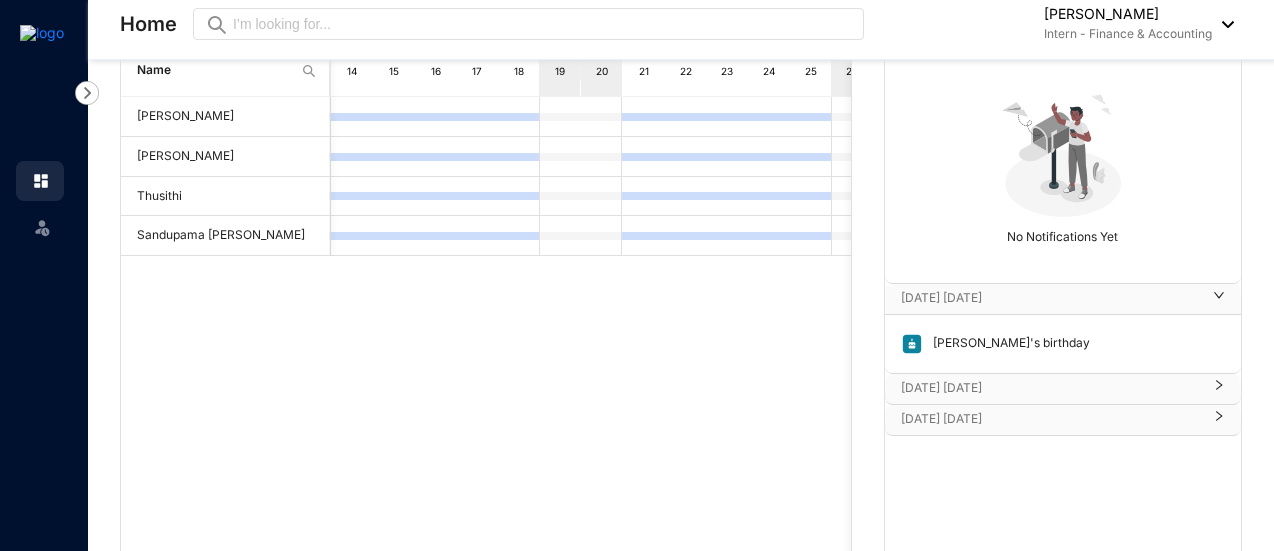 scroll, scrollTop: 152, scrollLeft: 0, axis: vertical 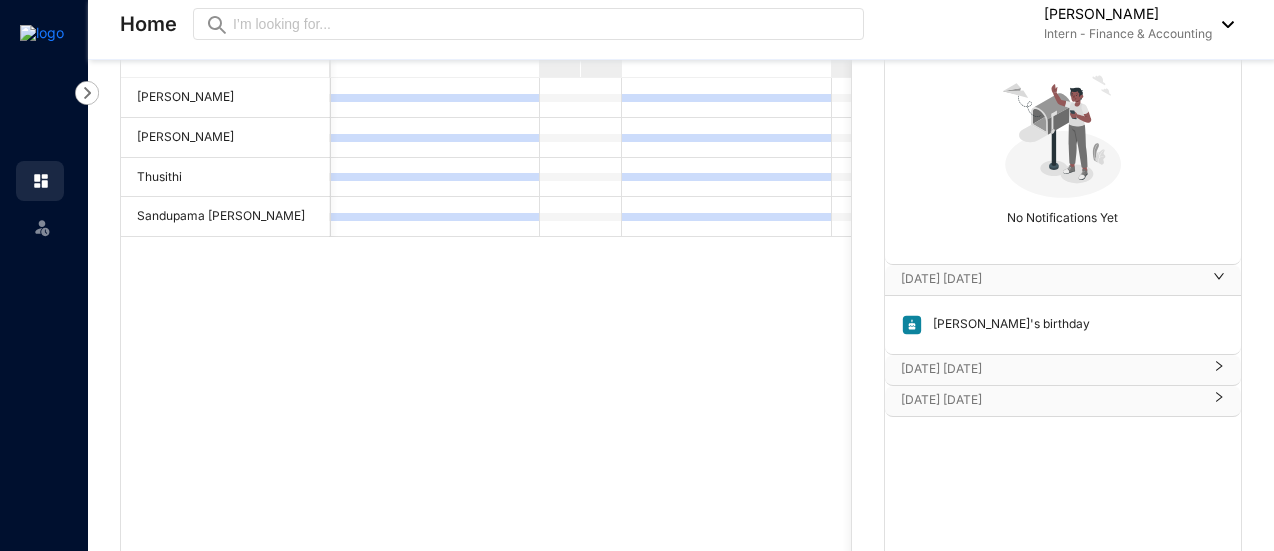 click on "Oct 28th Tuesday" at bounding box center (1051, 369) 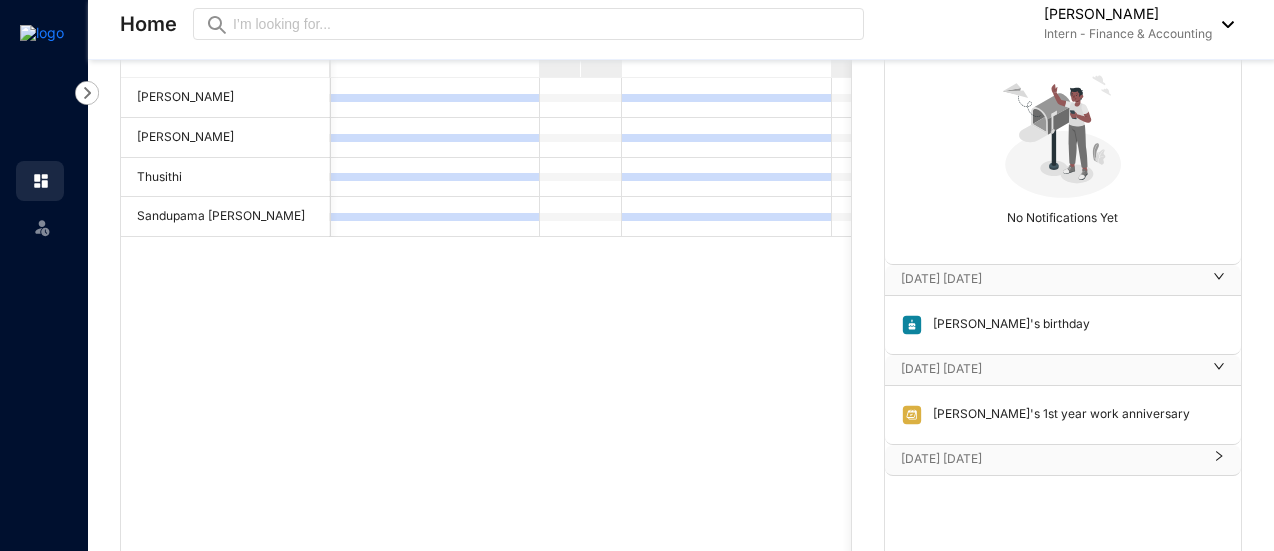 click on "Nov 11th Tuesday" at bounding box center (1051, 459) 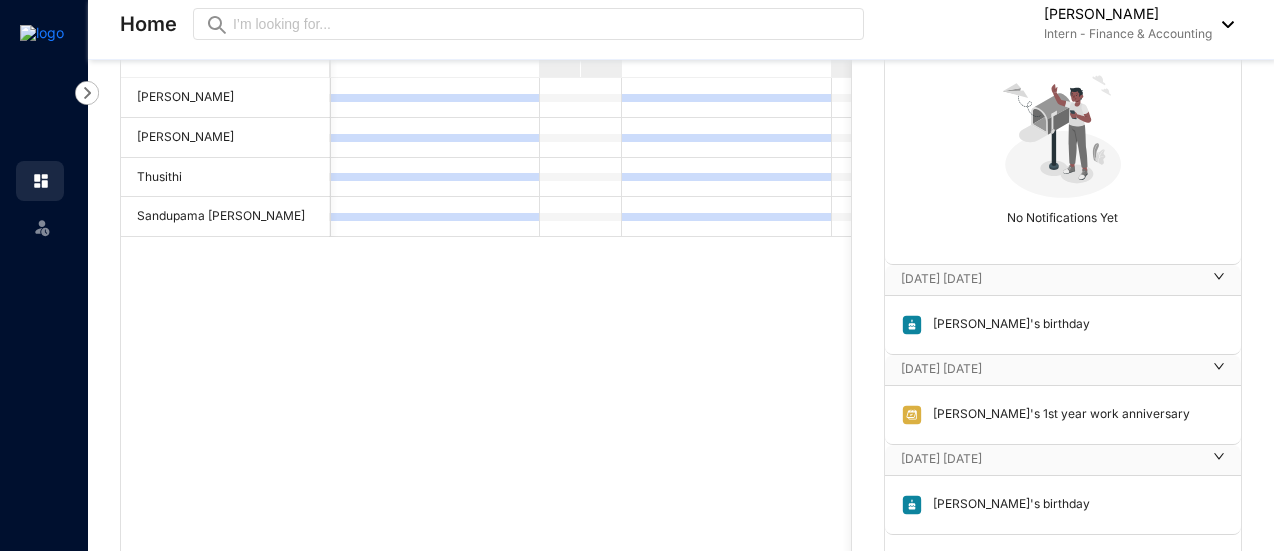 scroll, scrollTop: 179, scrollLeft: 0, axis: vertical 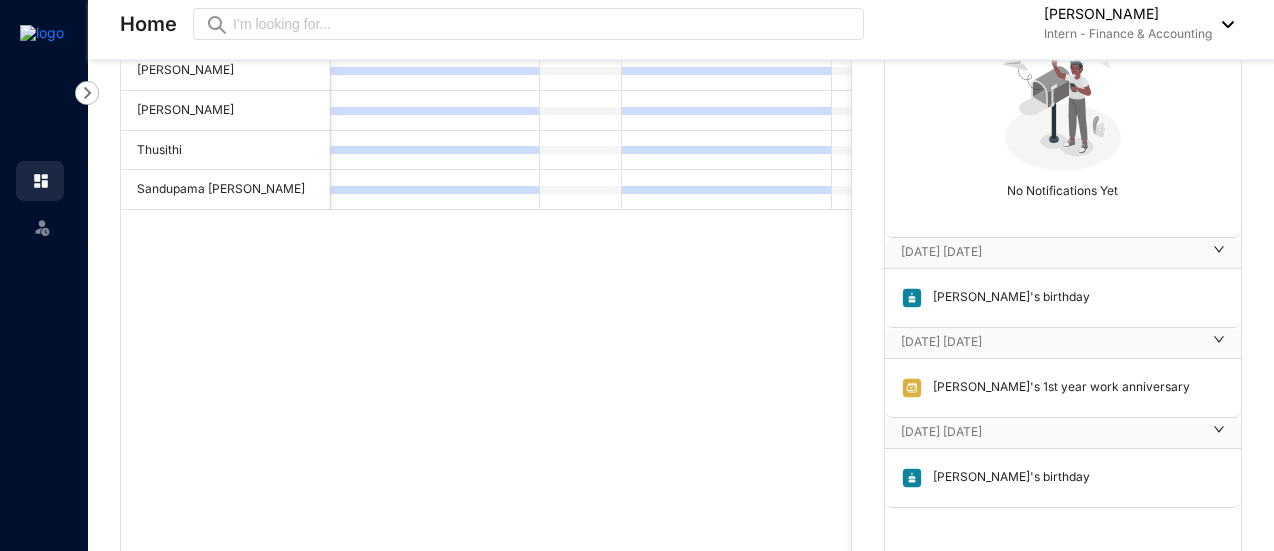 click on "Nov 11th Tuesday" at bounding box center (1051, 432) 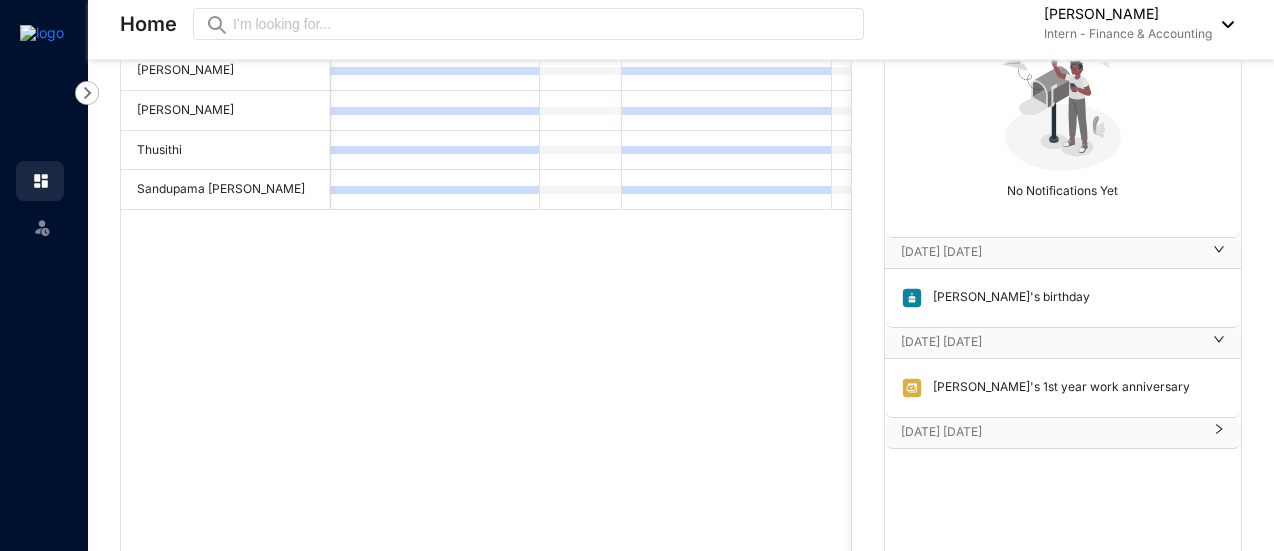 click on "Oct 28th Tuesday" at bounding box center (1063, 343) 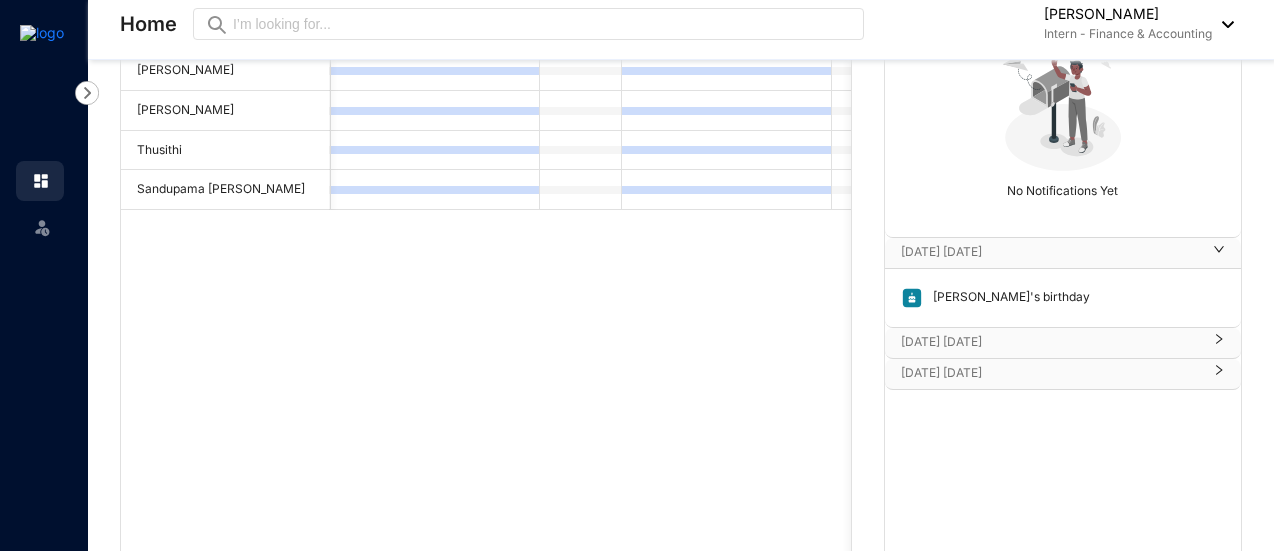 click on "Aug 4th Monday" at bounding box center (1051, 252) 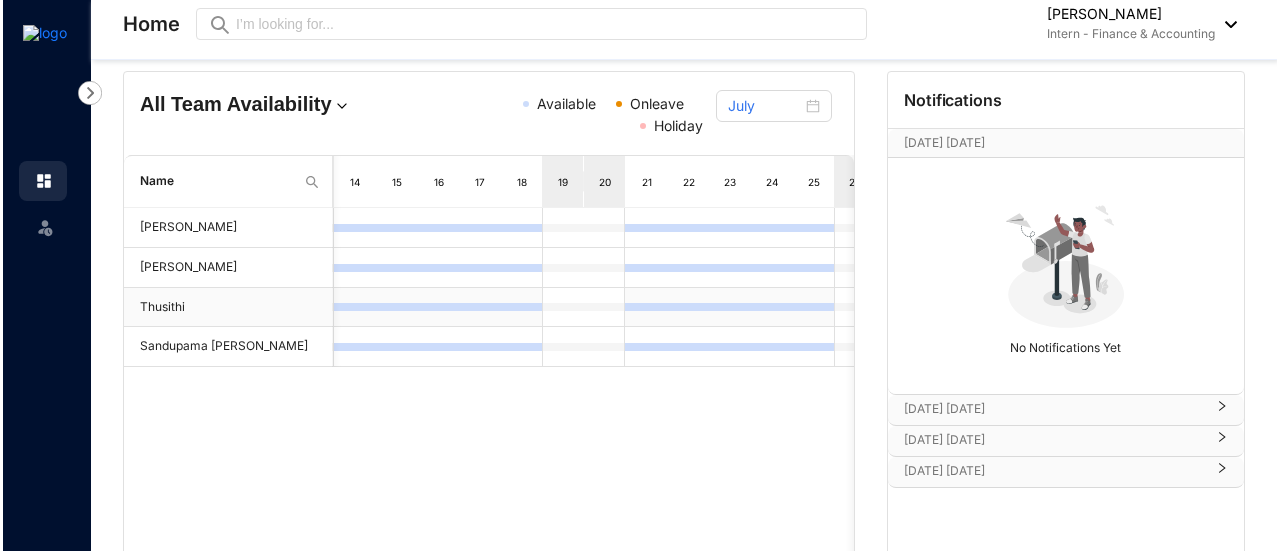 scroll, scrollTop: 0, scrollLeft: 0, axis: both 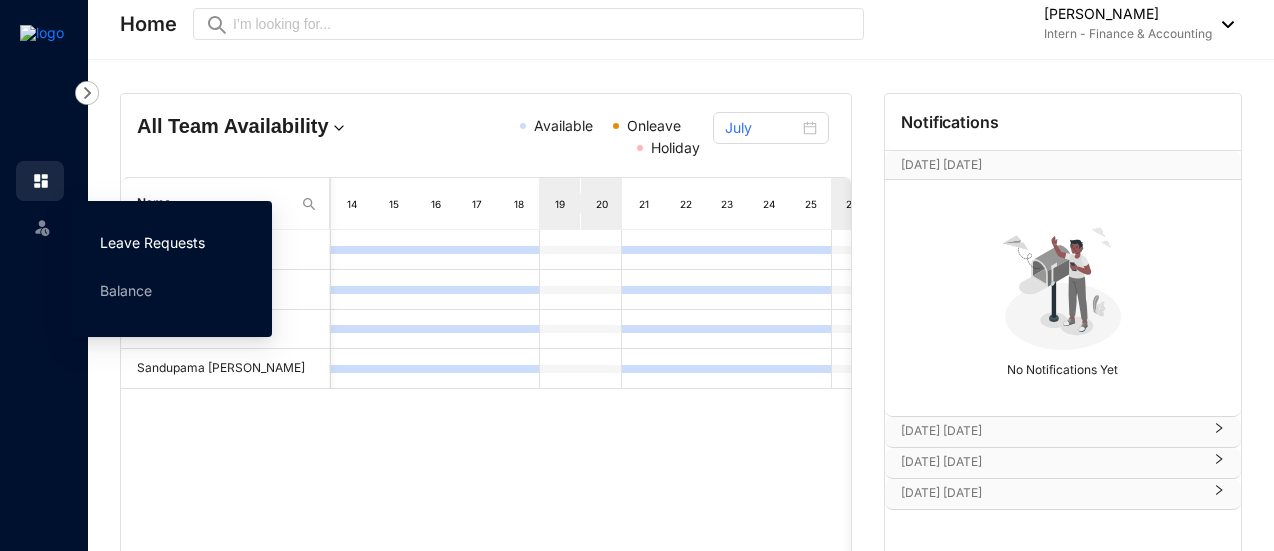 click on "Leave Requests" at bounding box center (152, 242) 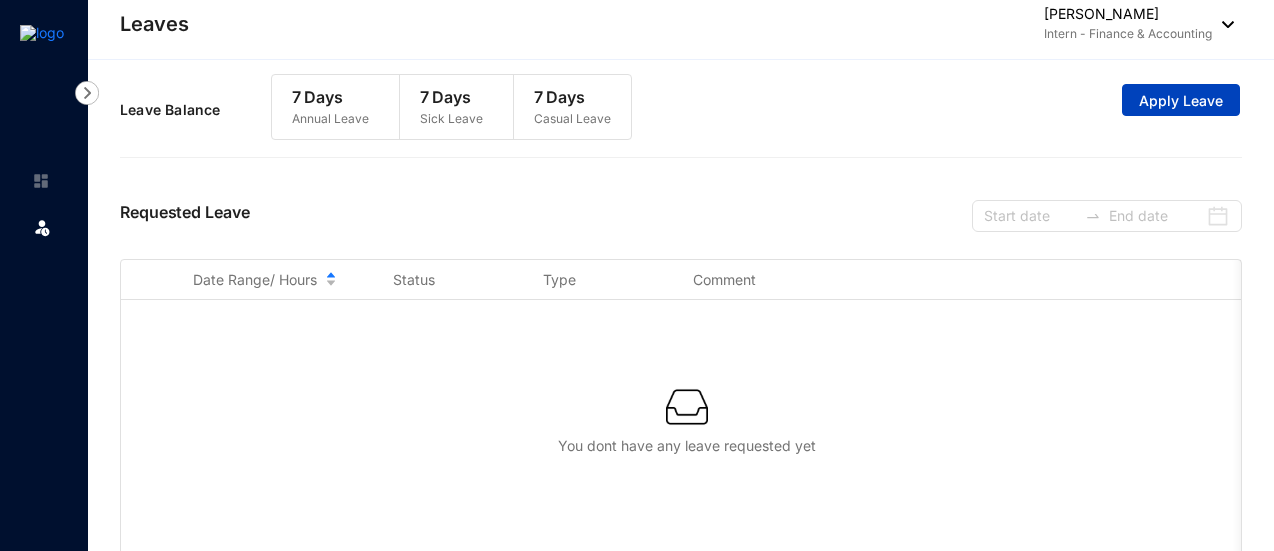 click on "Apply Leave" at bounding box center [1181, 101] 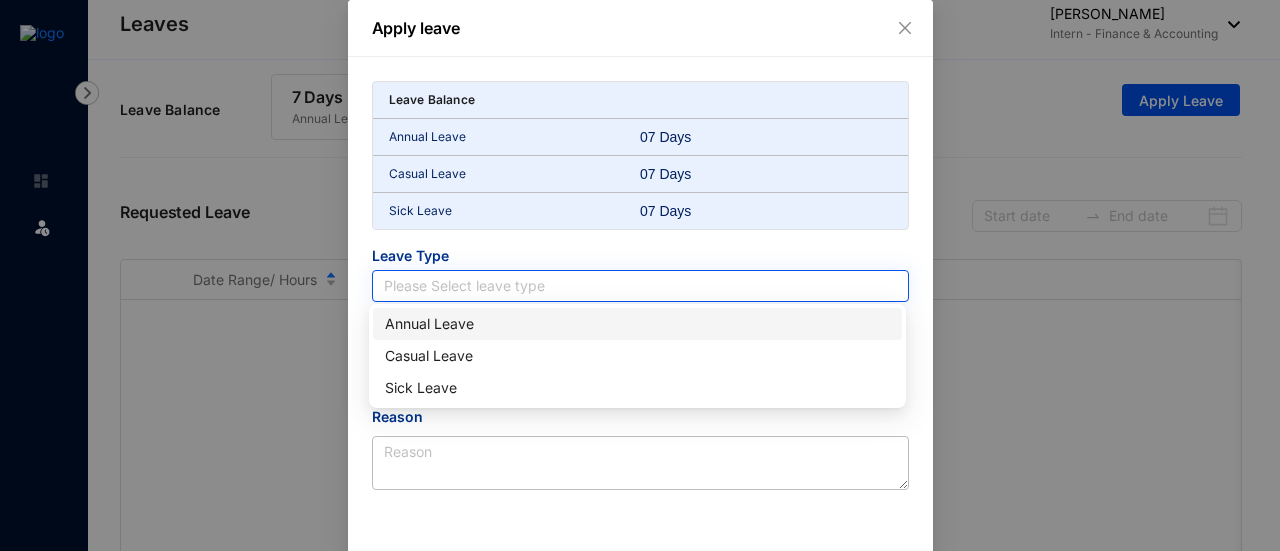 click at bounding box center (640, 286) 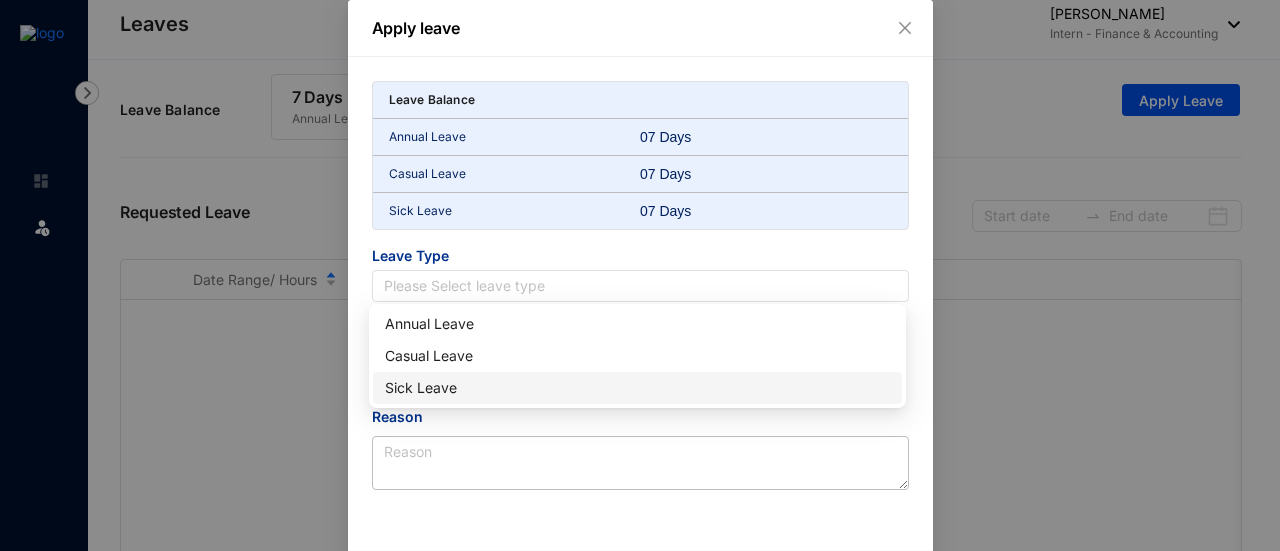 click on "Sick Leave" at bounding box center [637, 388] 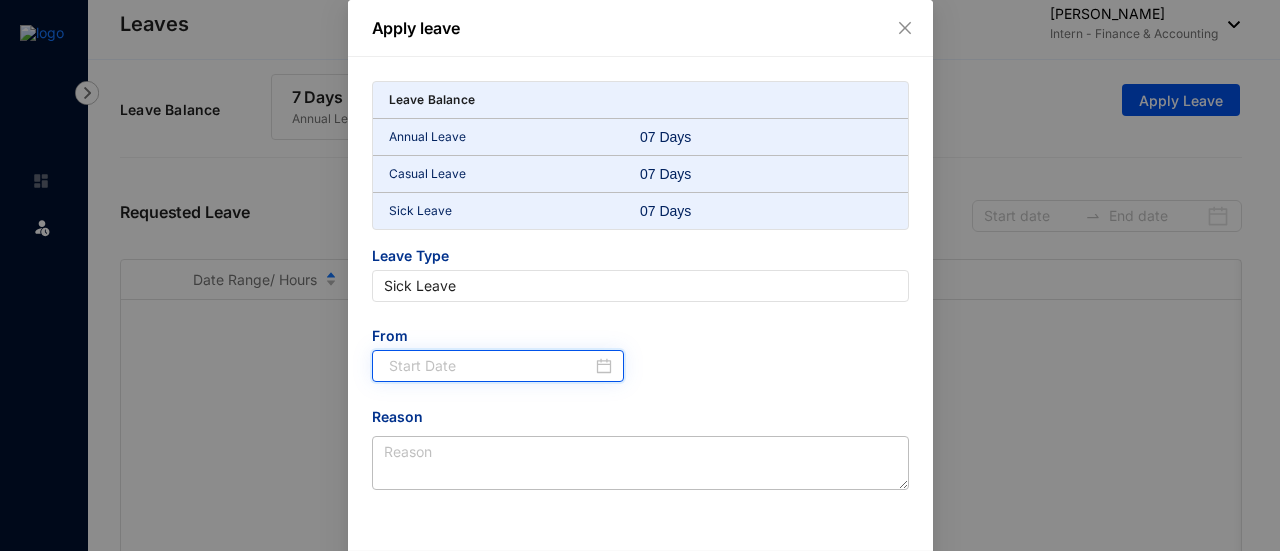 click at bounding box center (491, 366) 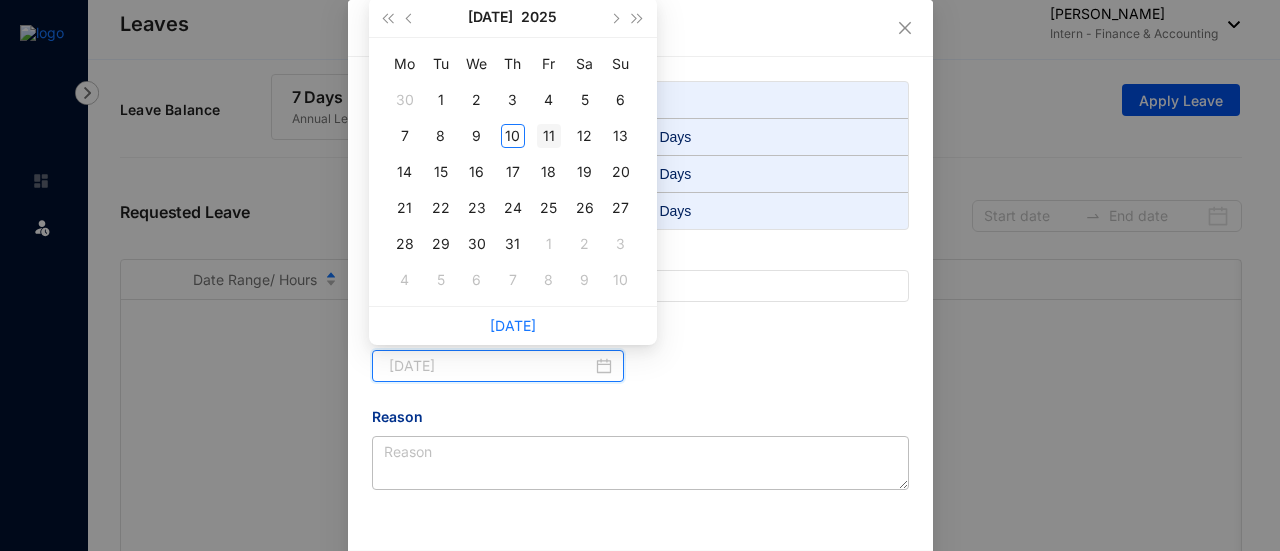 type on "2025-07-11" 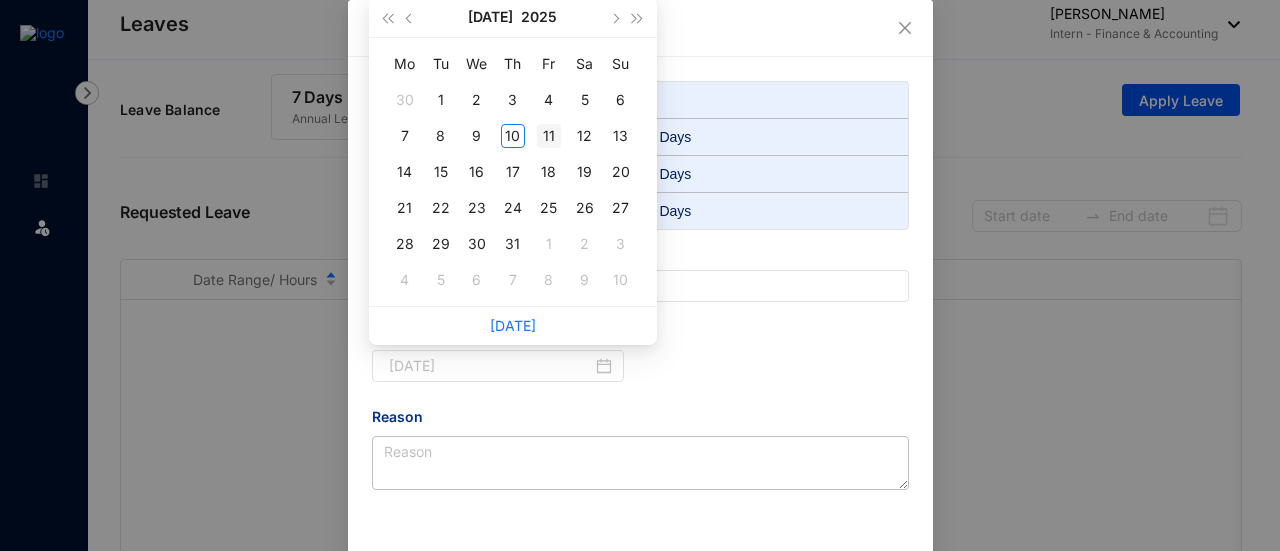 click on "11" at bounding box center (549, 136) 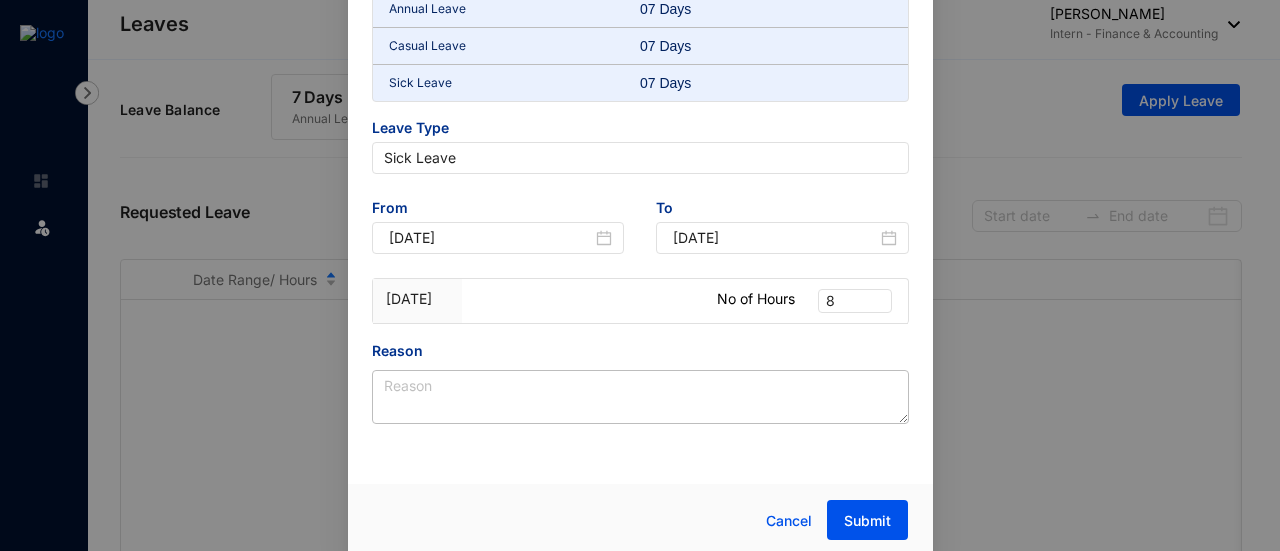 scroll, scrollTop: 130, scrollLeft: 0, axis: vertical 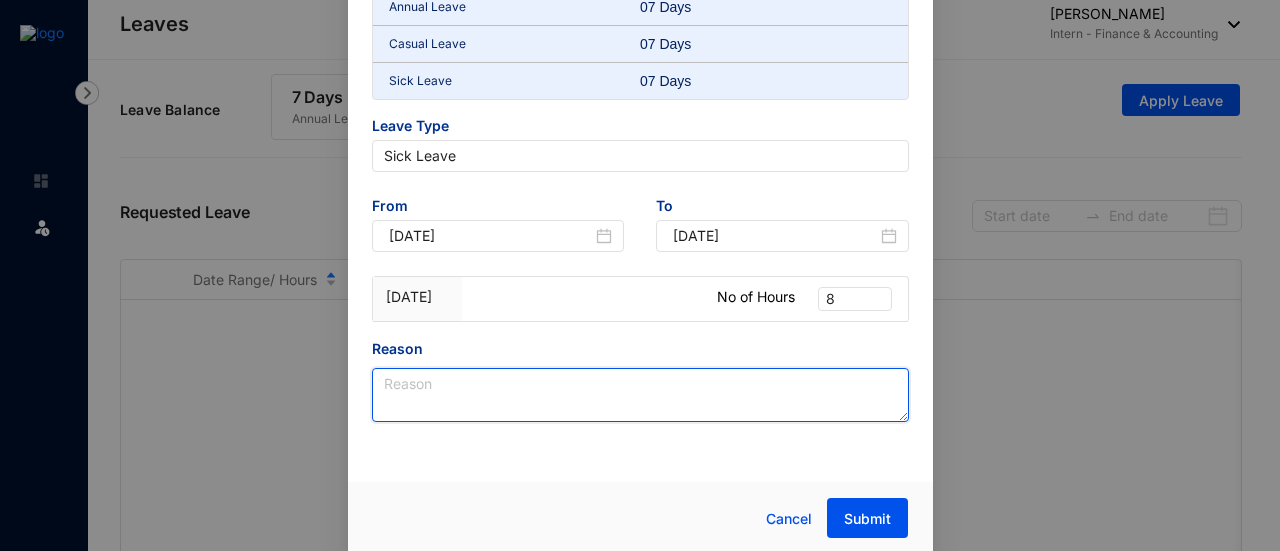 click on "Reason" at bounding box center [640, 395] 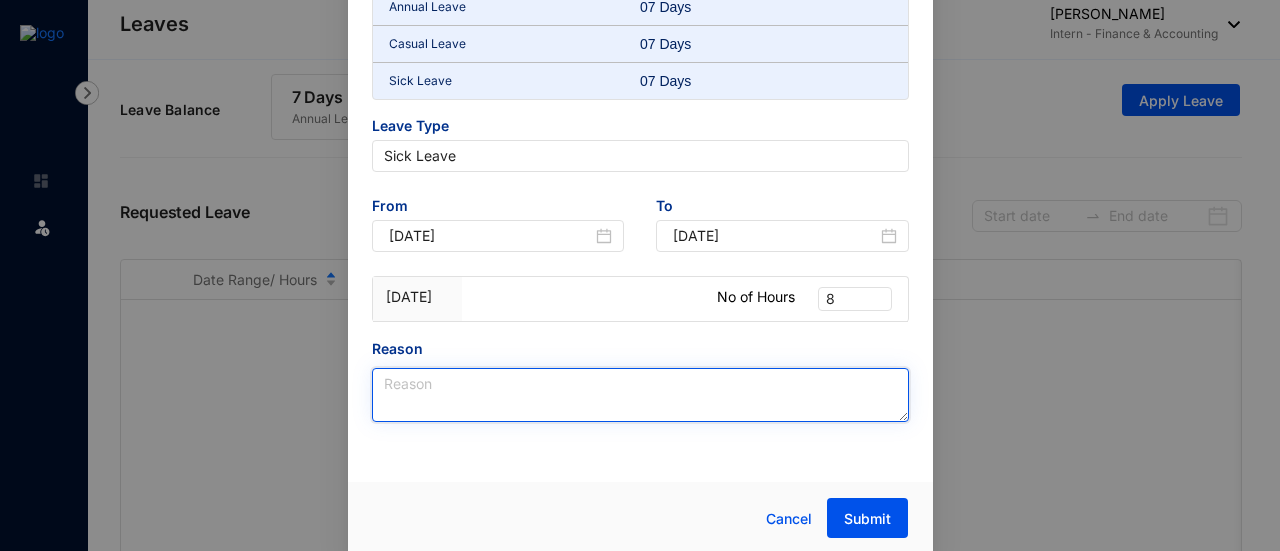 click on "Reason" at bounding box center [640, 395] 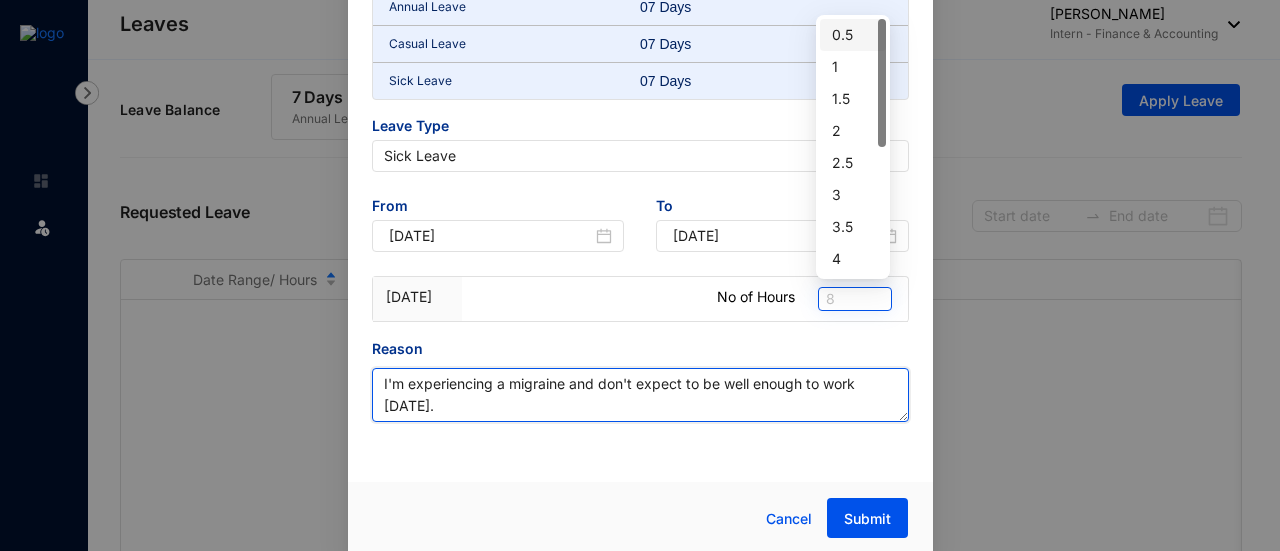 click on "8" at bounding box center (855, 299) 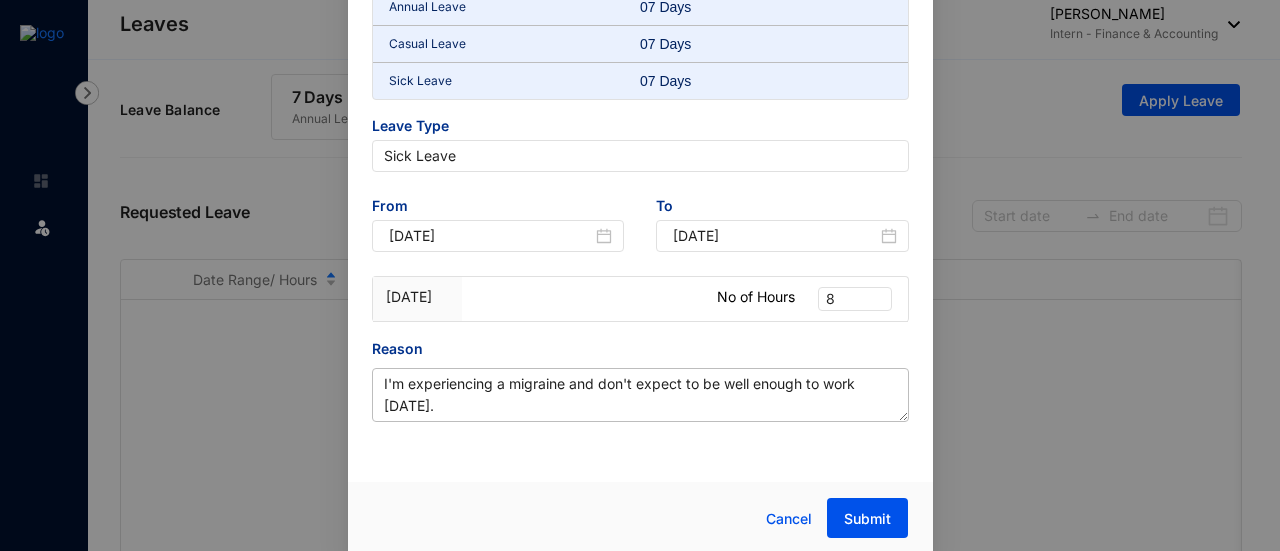click on "Leave Balance Annual Leave 07 Days     Casual Leave 07 Days     Sick Leave 07 Days       Leave Type Sick Leave From 2025-07-11 To 2025-07-11 11 Jul No of Hours 8 11 Jul No of Hours 8 Reason I'm experiencing a migraine and don't expect to be well enough to work tomorrow." at bounding box center [640, 198] 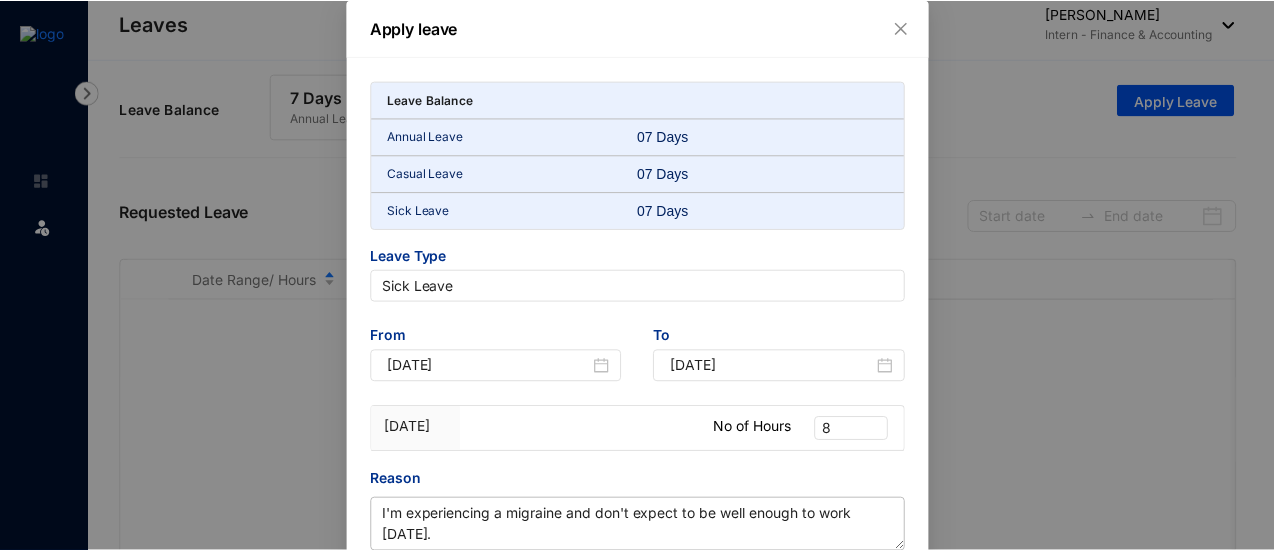 scroll, scrollTop: 130, scrollLeft: 0, axis: vertical 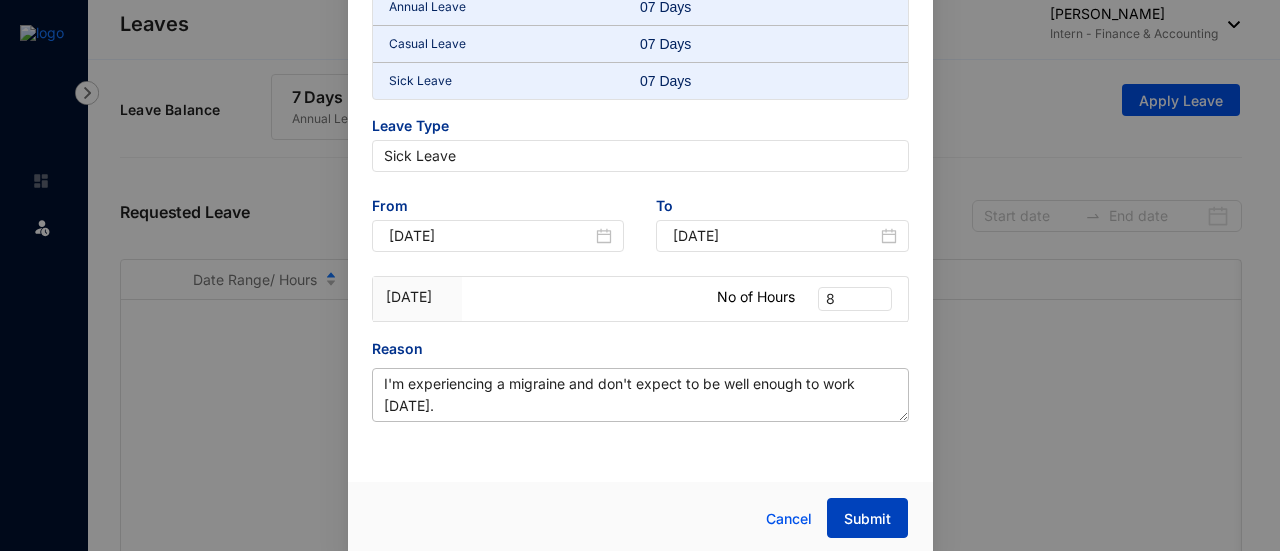 click on "Submit" at bounding box center (867, 518) 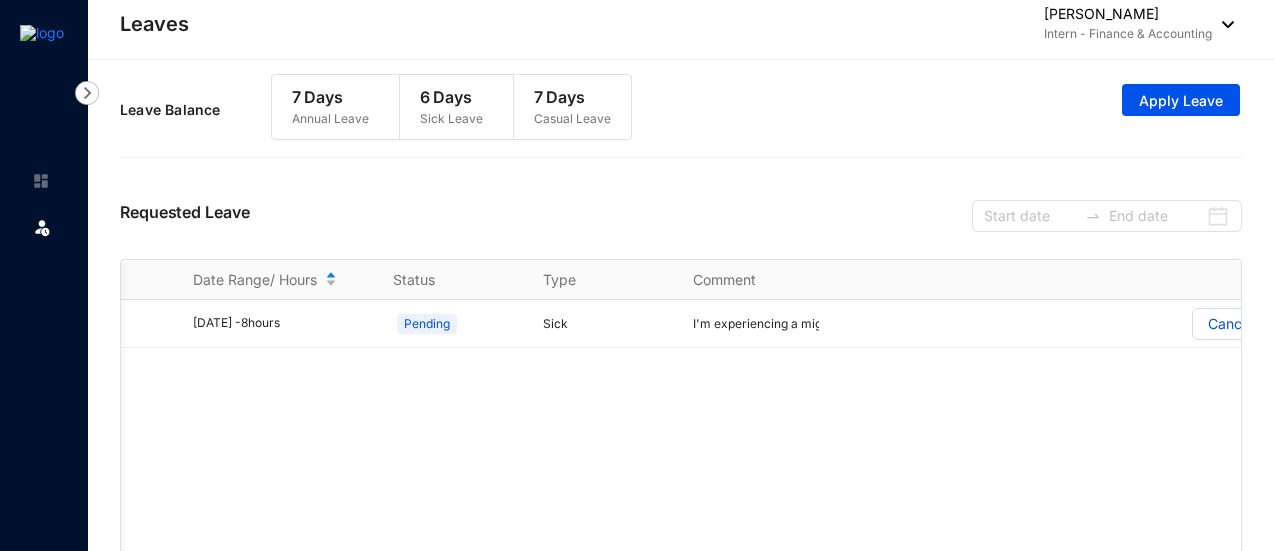 scroll, scrollTop: 0, scrollLeft: 77, axis: horizontal 